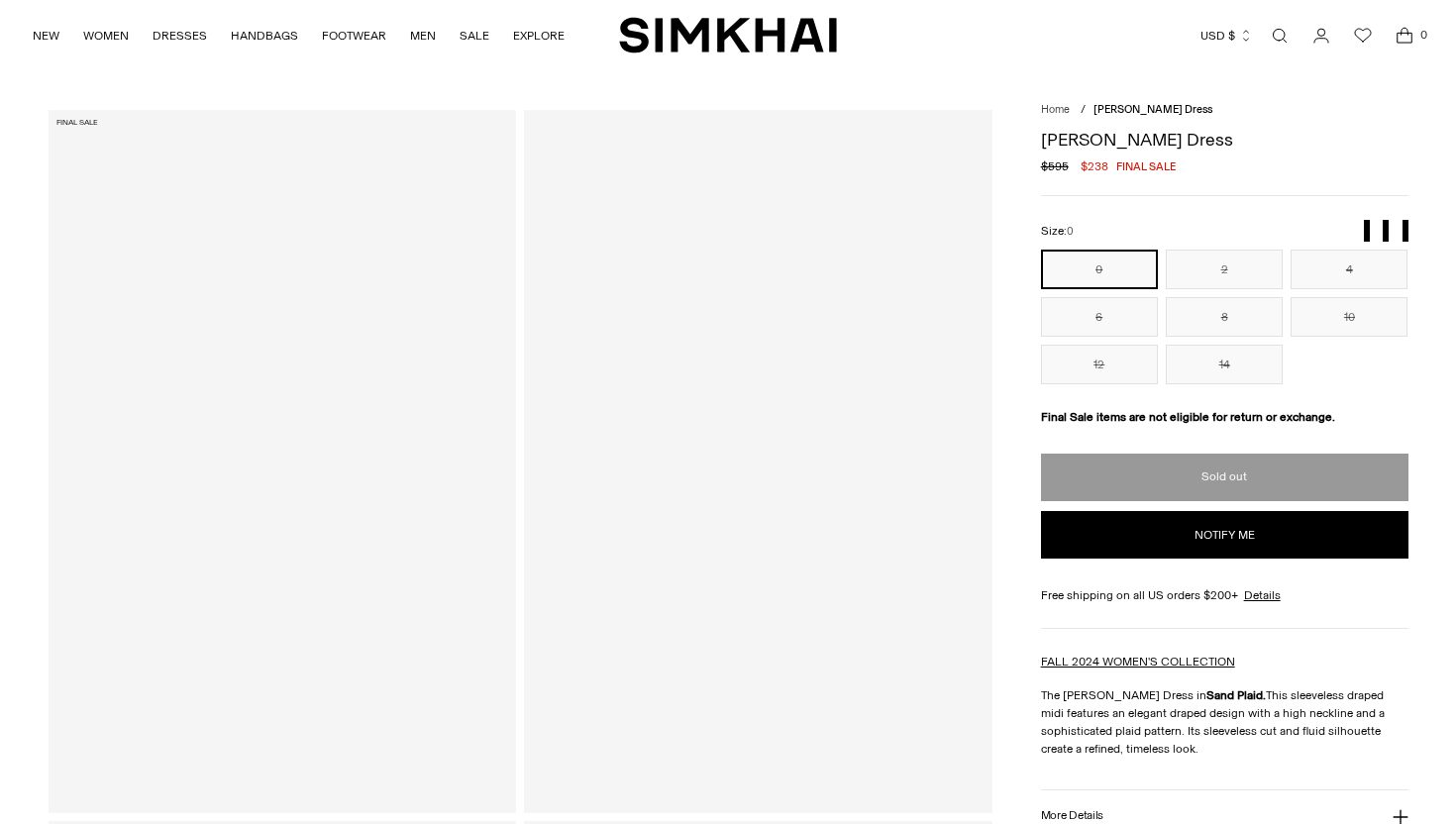 scroll, scrollTop: 0, scrollLeft: 0, axis: both 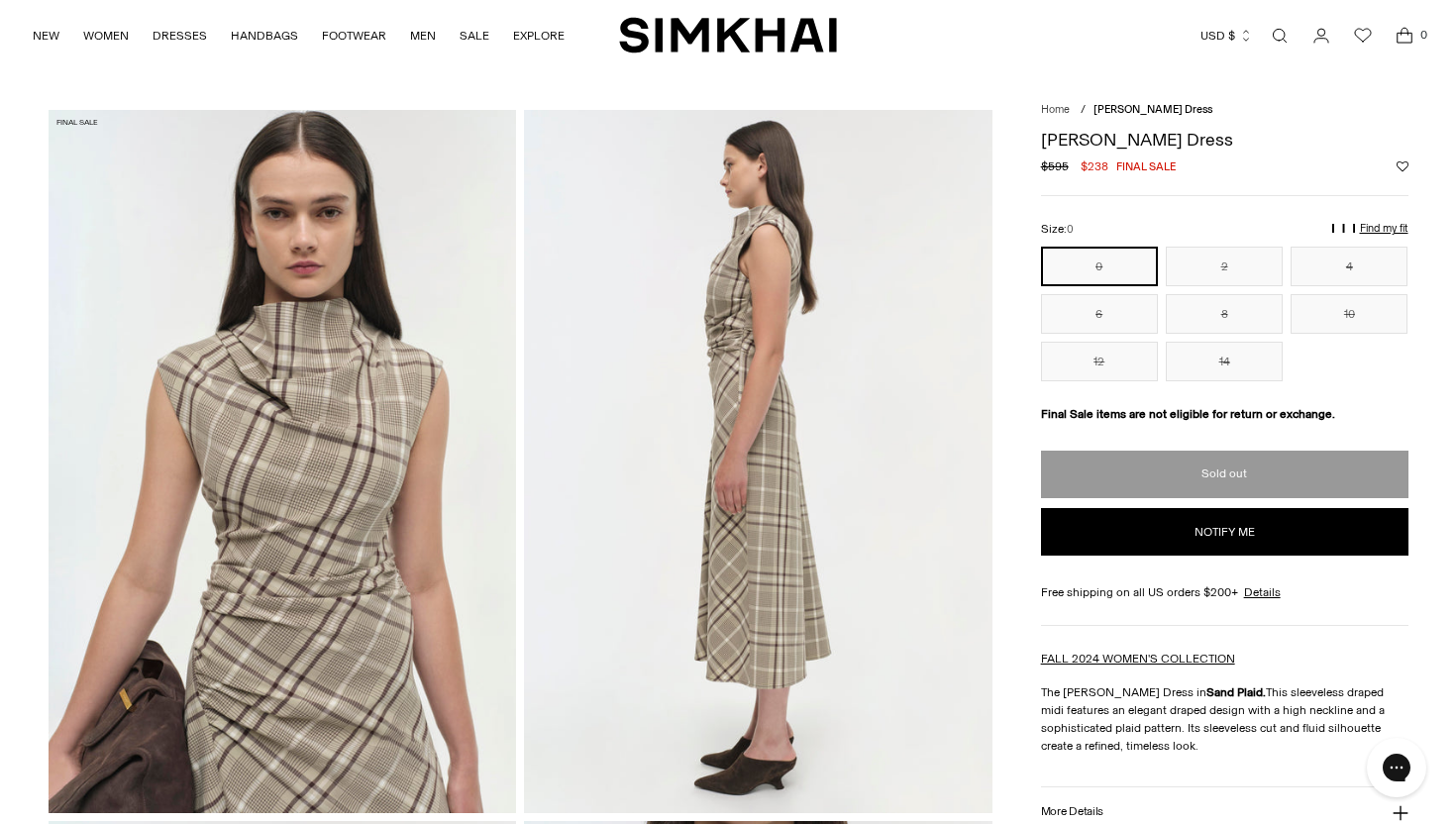 click on "0" at bounding box center [1099, 266] 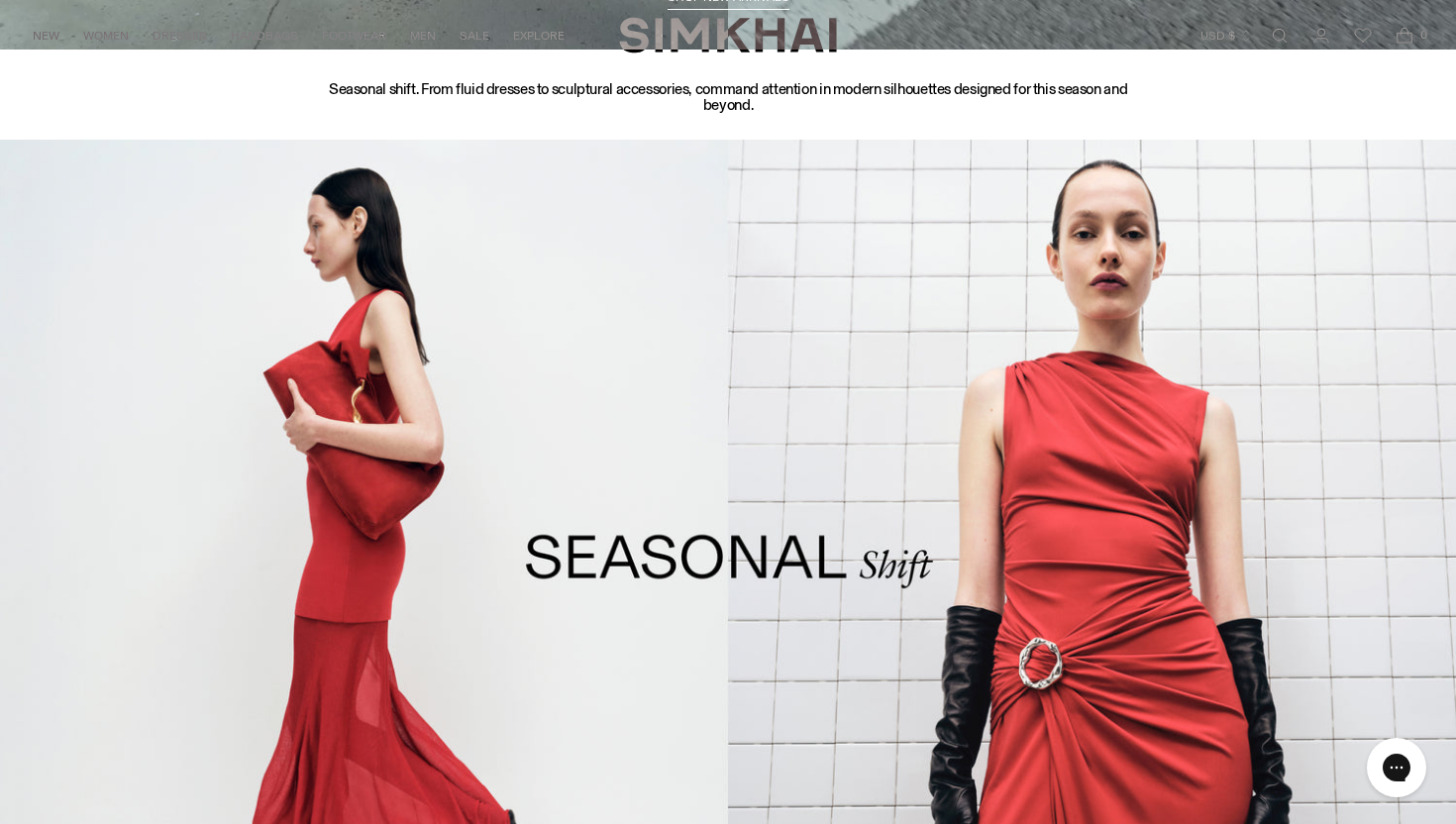 scroll, scrollTop: 1076, scrollLeft: 0, axis: vertical 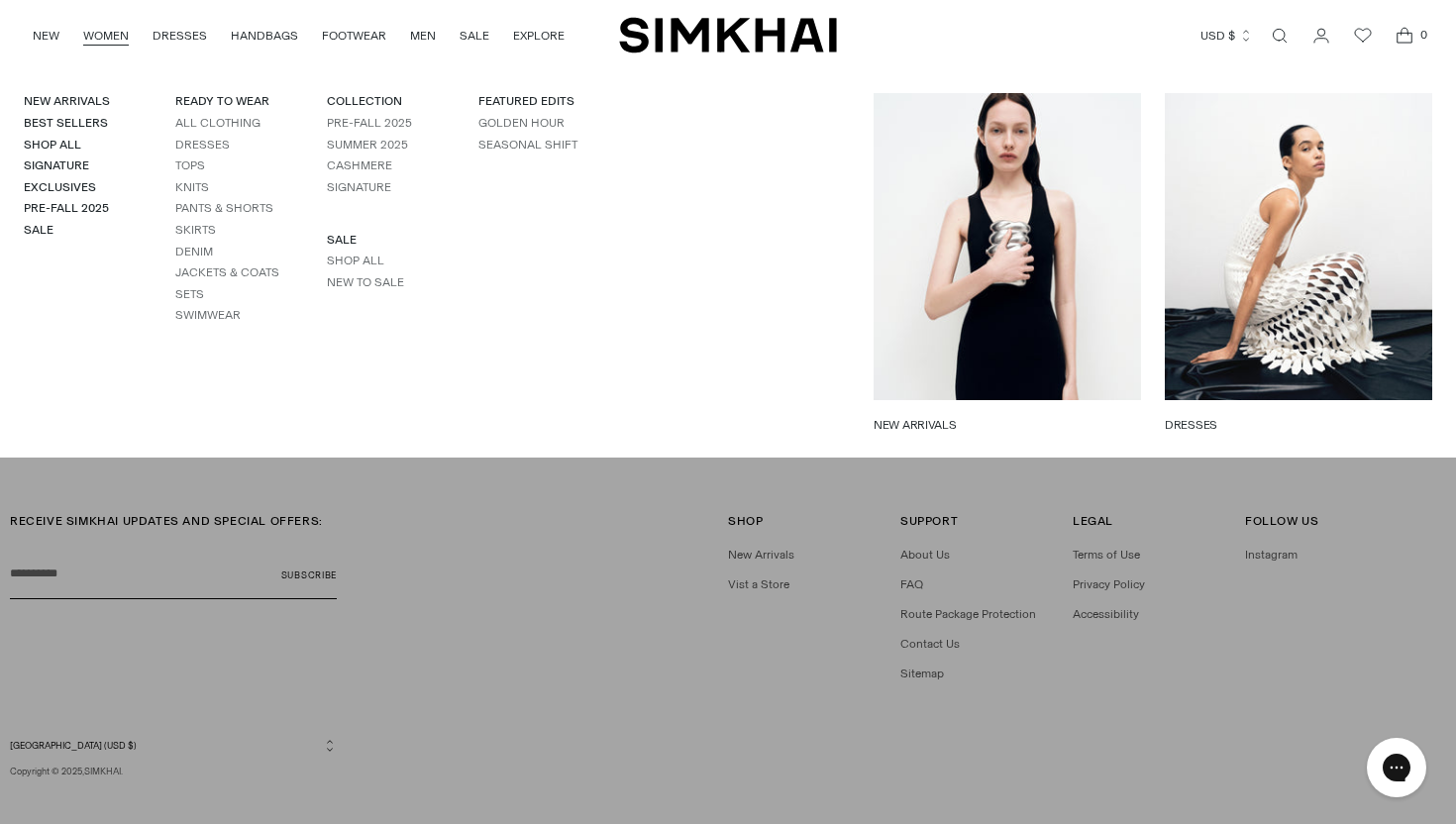 click on "WOMEN" at bounding box center [106, 36] 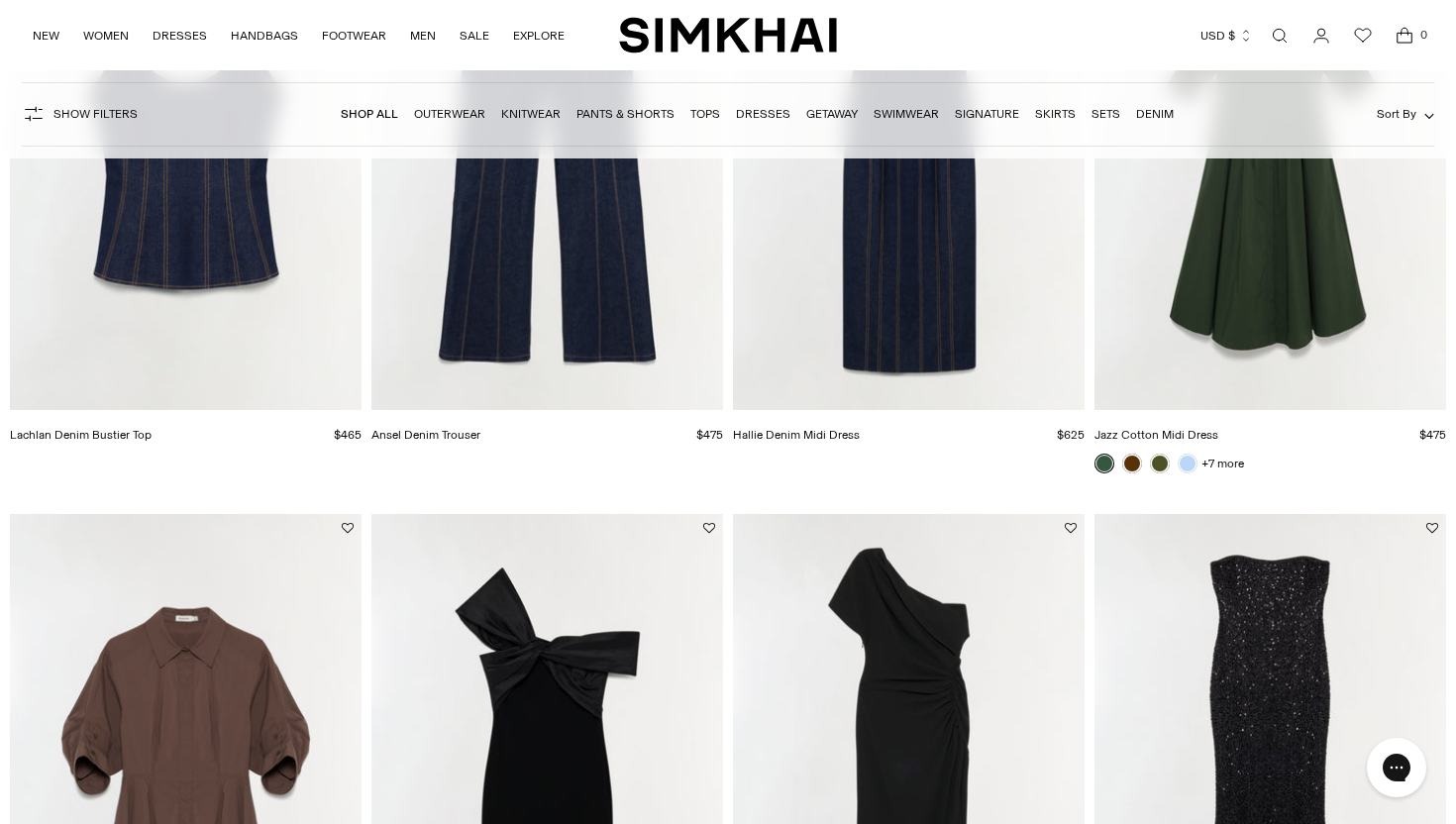 scroll, scrollTop: 975, scrollLeft: 0, axis: vertical 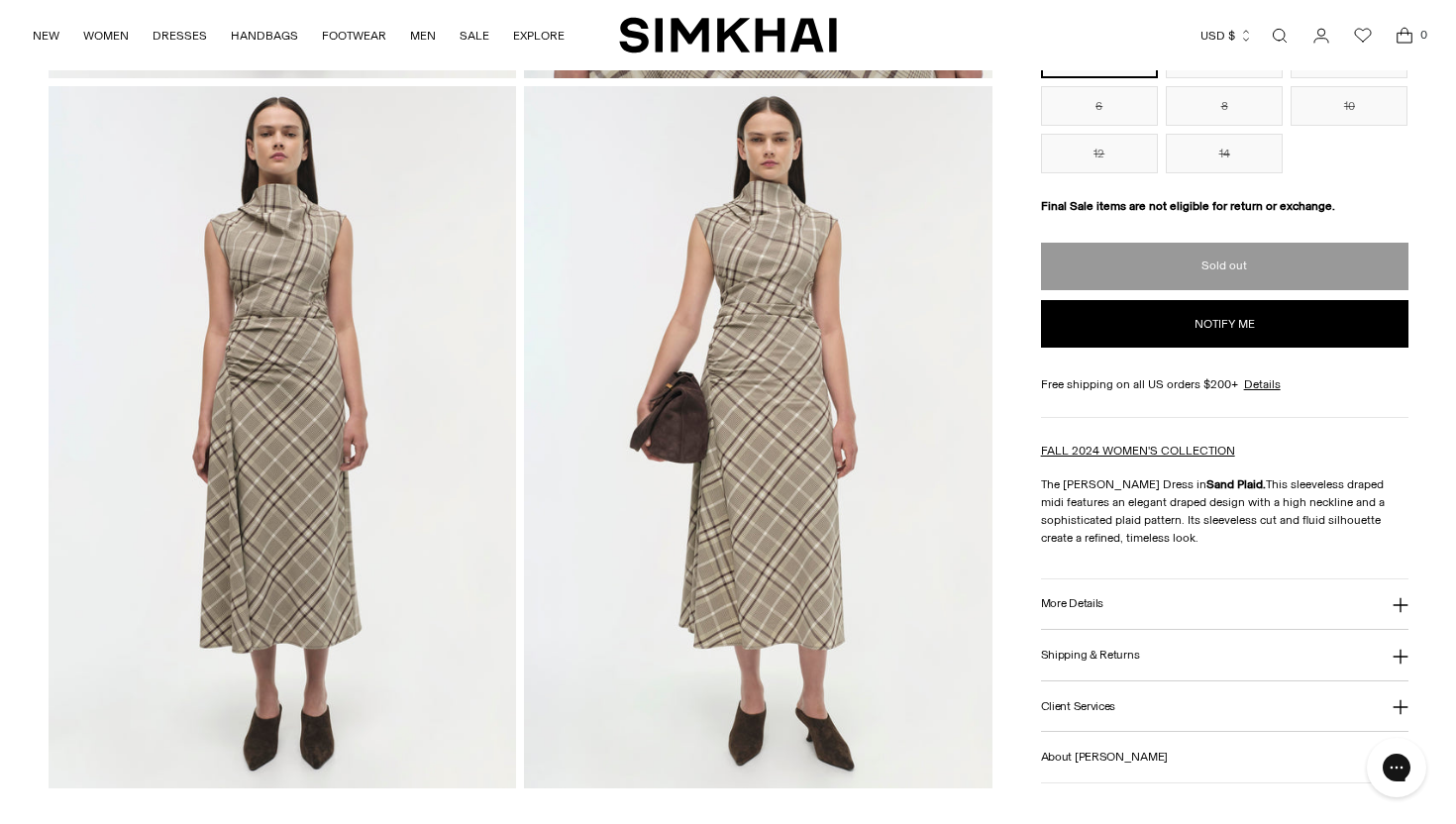 click on "More Details" at bounding box center [1224, 604] 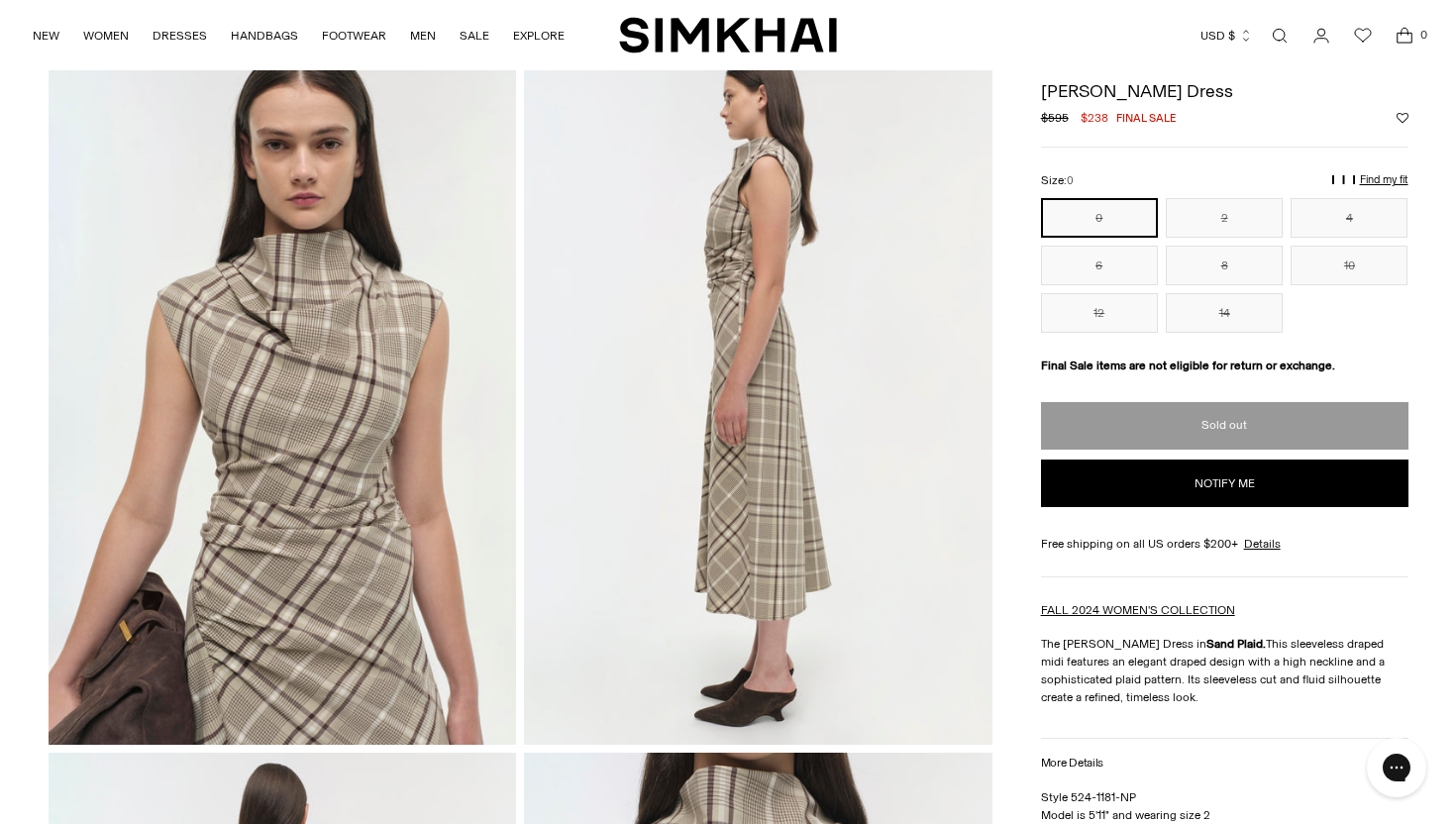 scroll, scrollTop: 0, scrollLeft: 0, axis: both 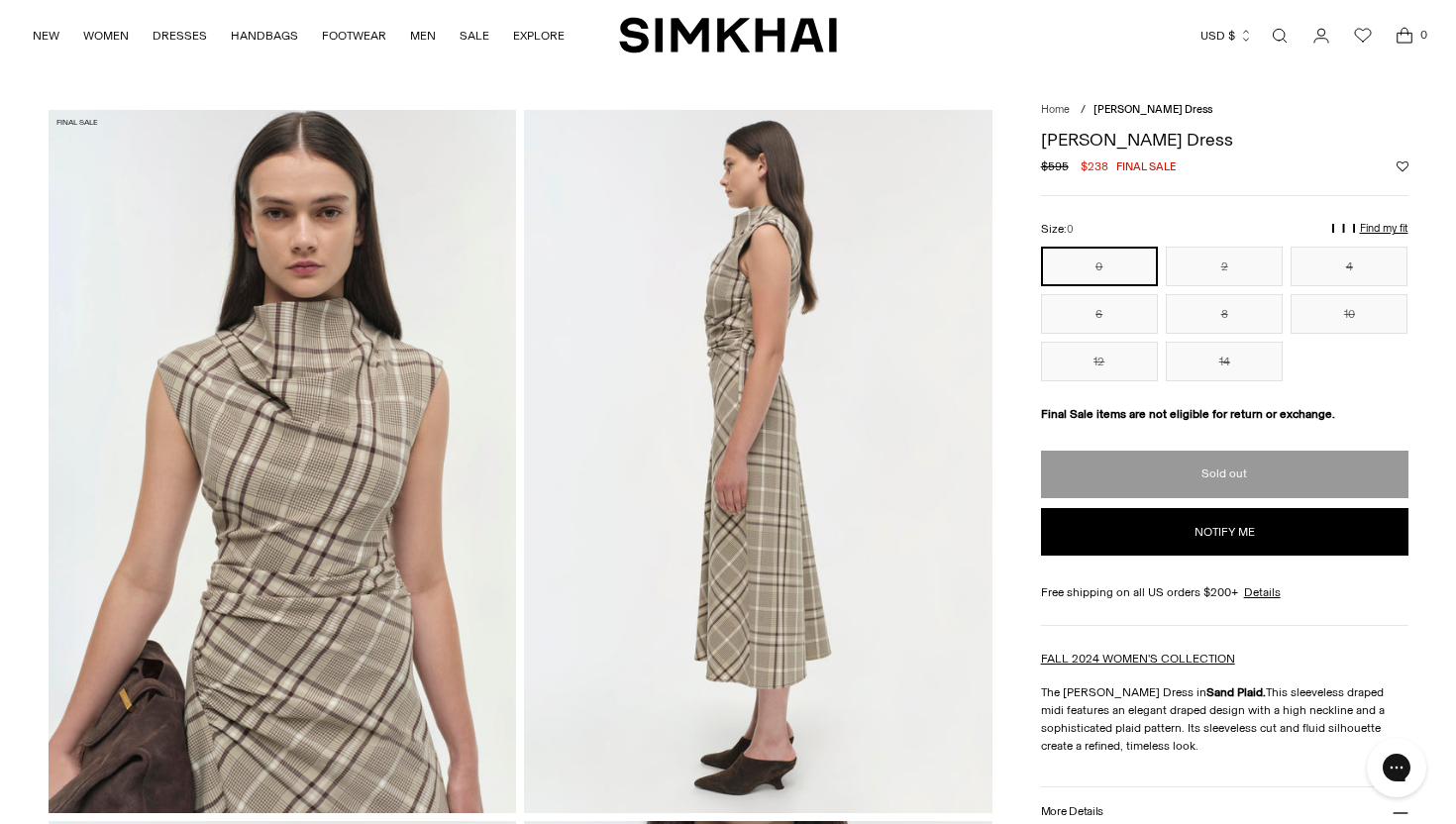 click on "Notify me" at bounding box center [1224, 532] 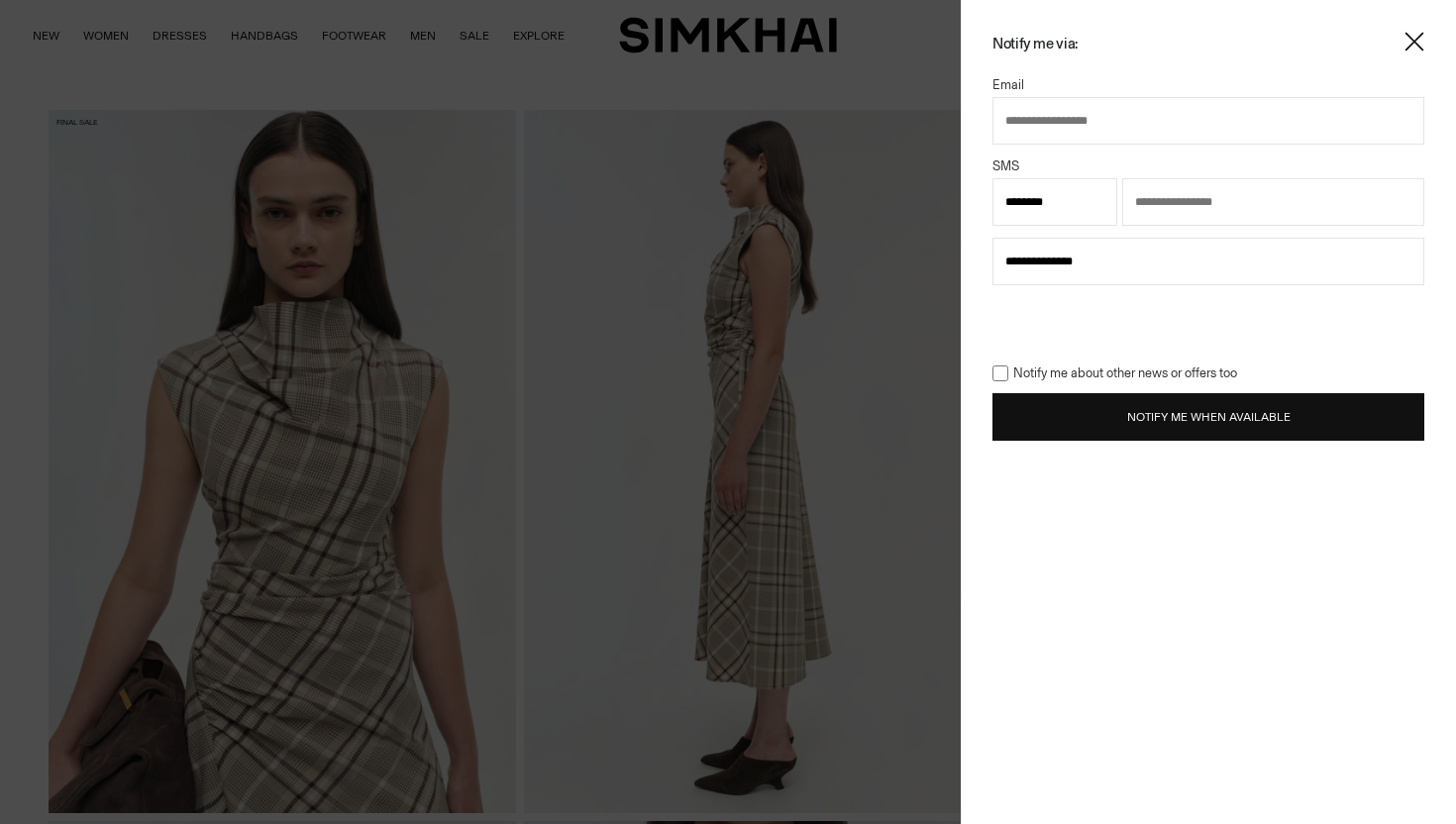 click at bounding box center [1208, 121] 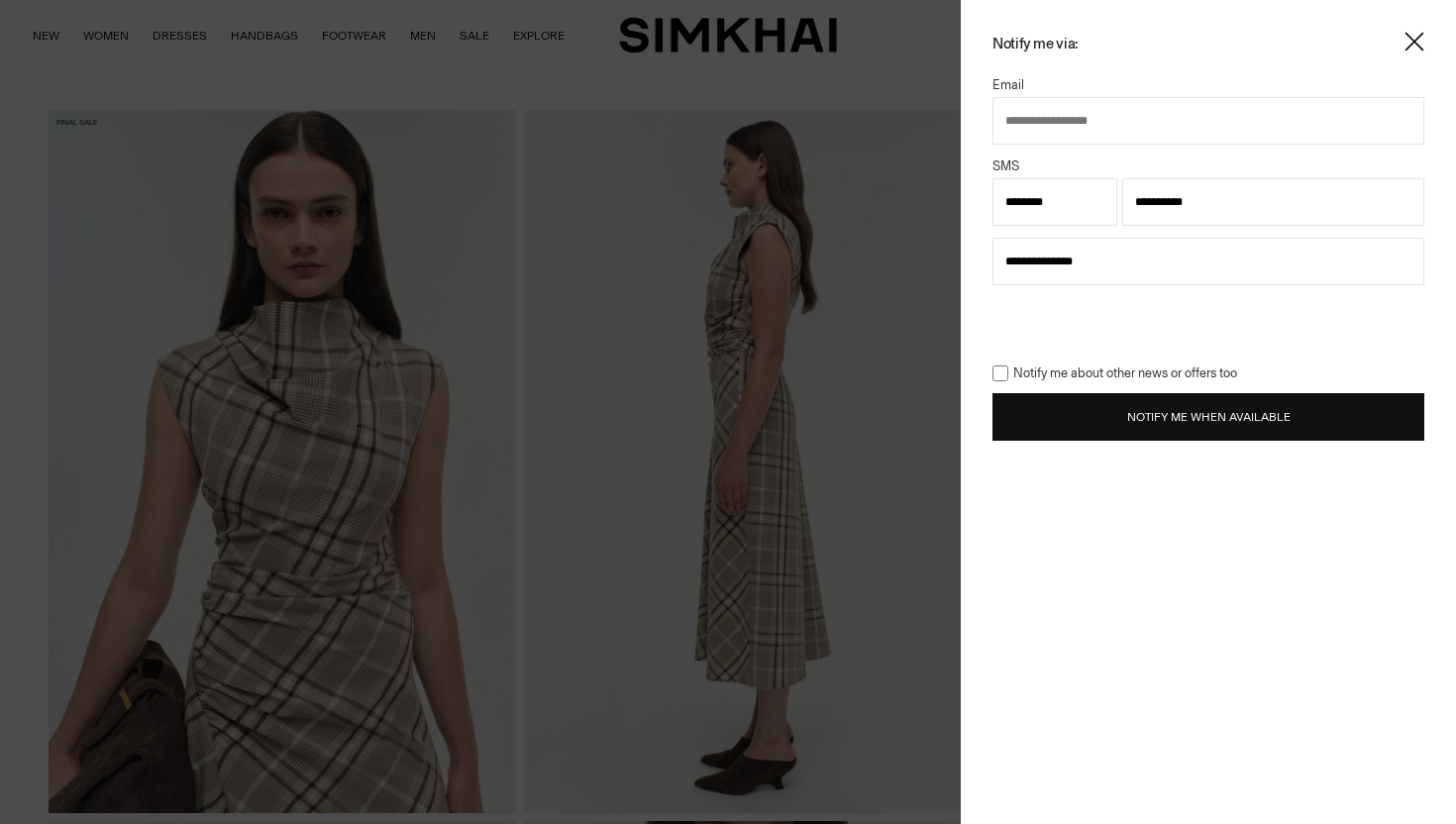 type on "**********" 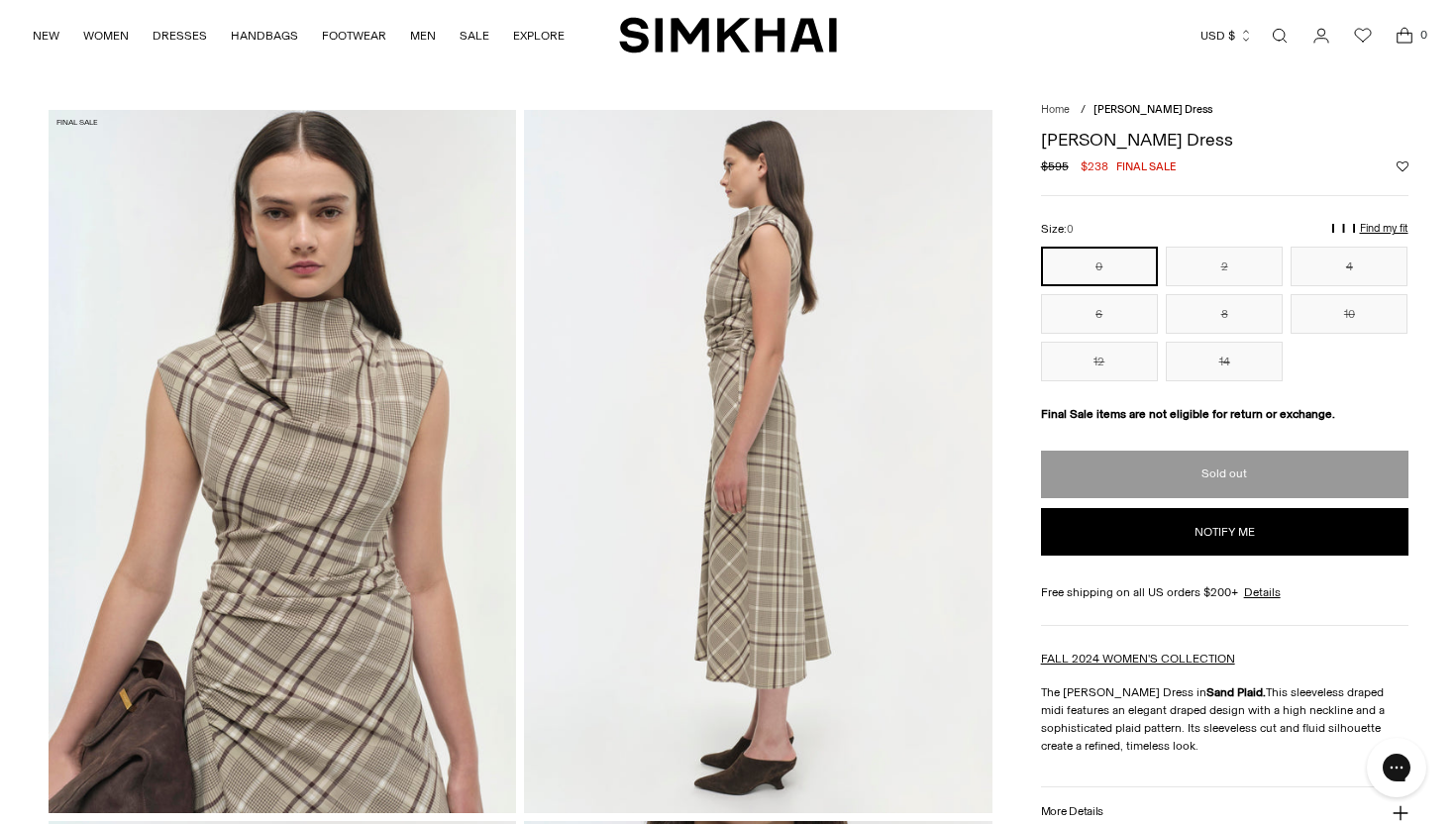 scroll, scrollTop: 0, scrollLeft: 0, axis: both 